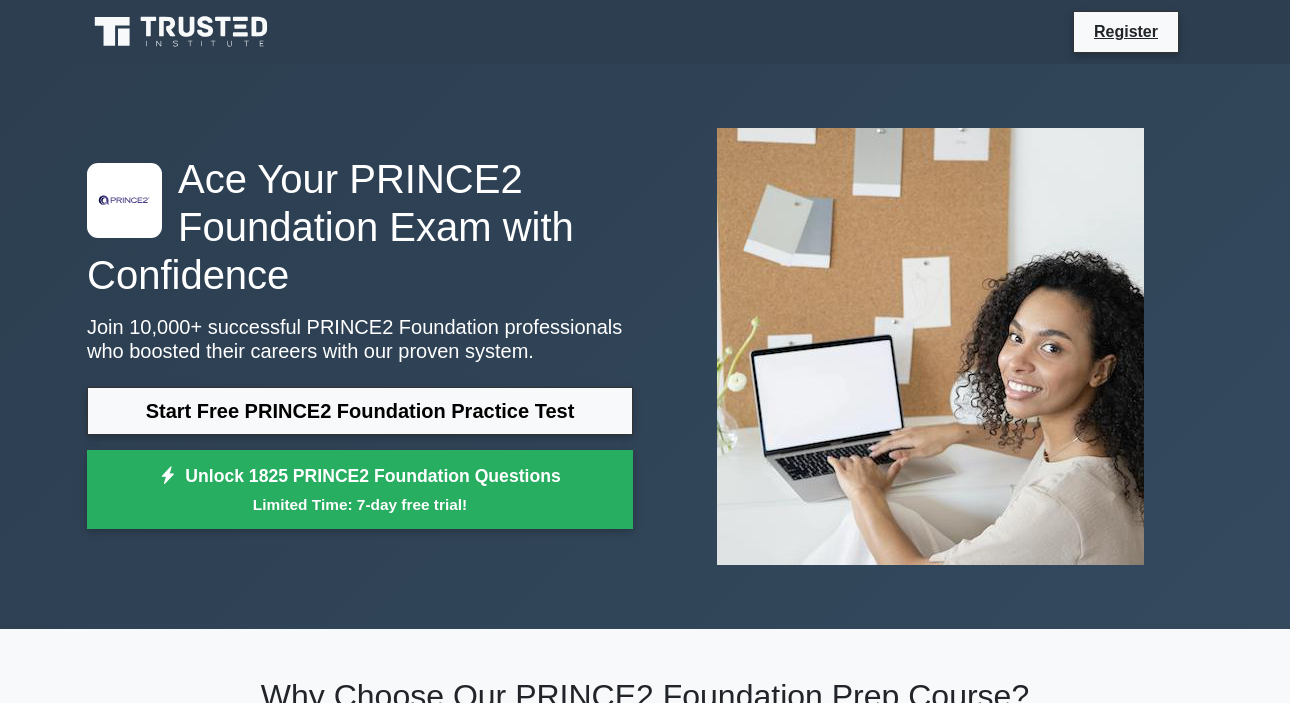 scroll, scrollTop: 0, scrollLeft: 0, axis: both 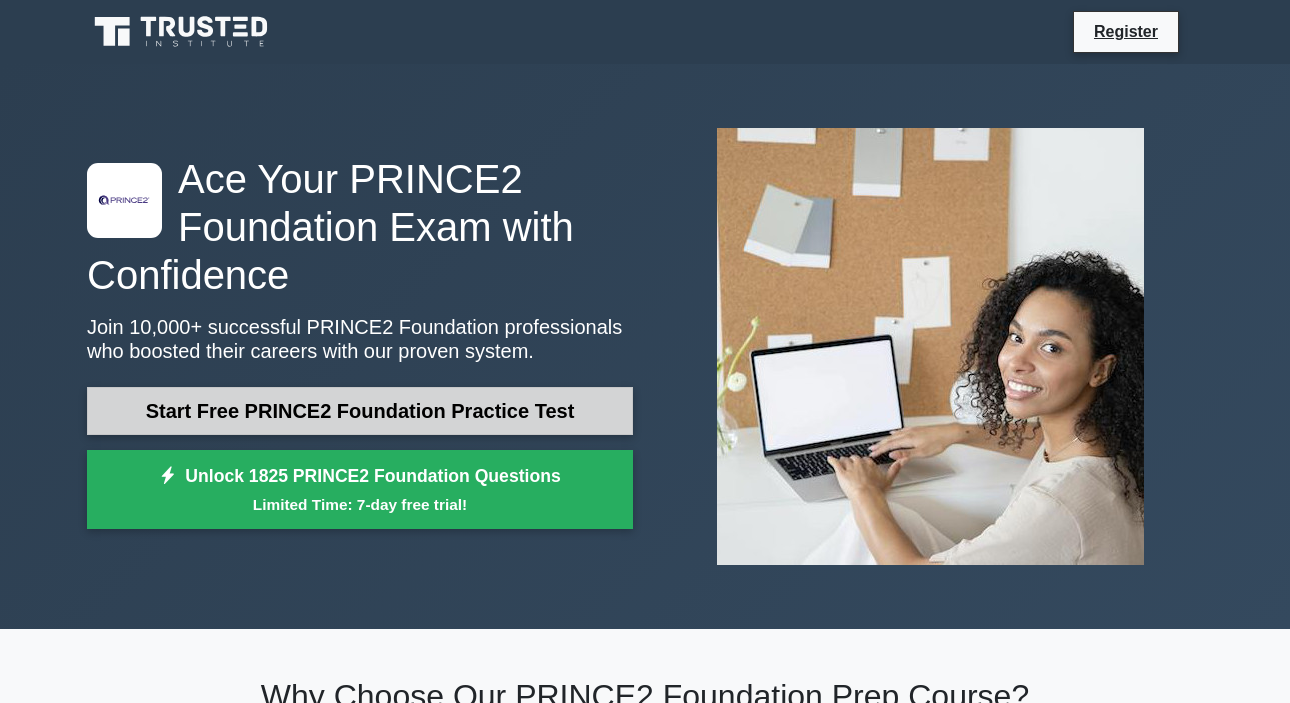 click on "Start Free PRINCE2 Foundation Practice Test" at bounding box center (360, 411) 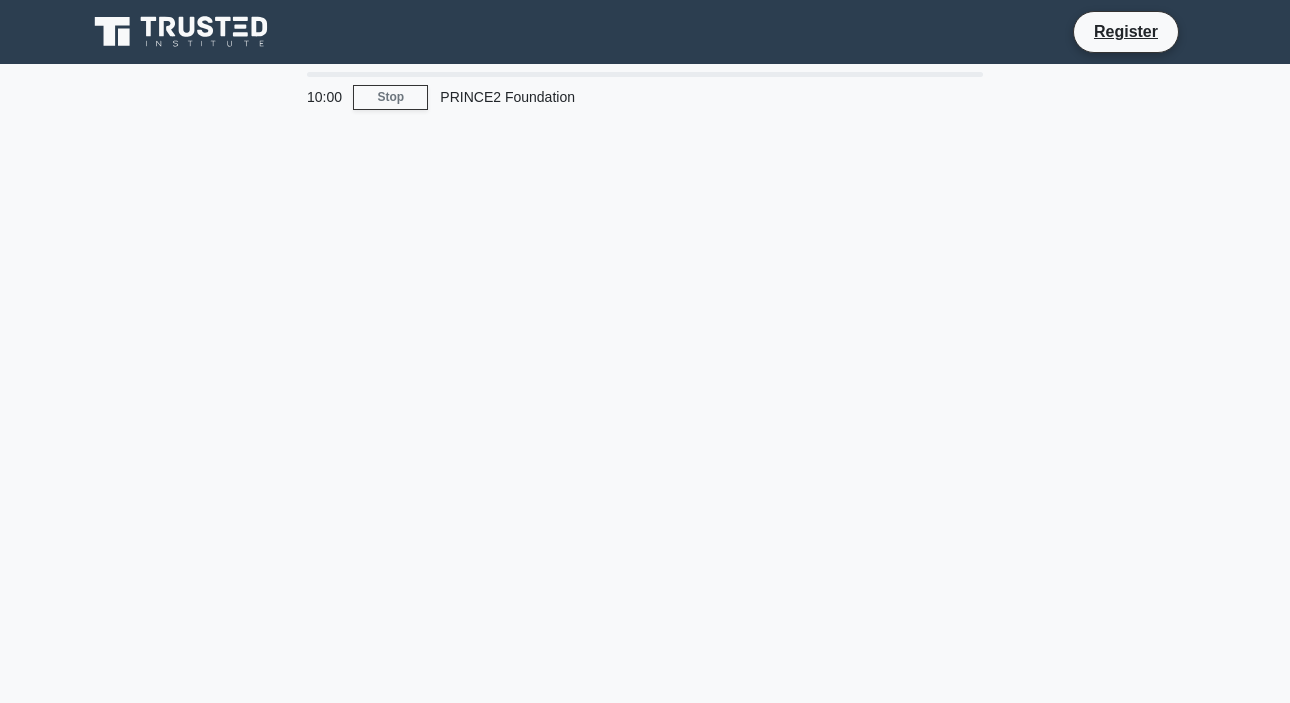 scroll, scrollTop: 0, scrollLeft: 0, axis: both 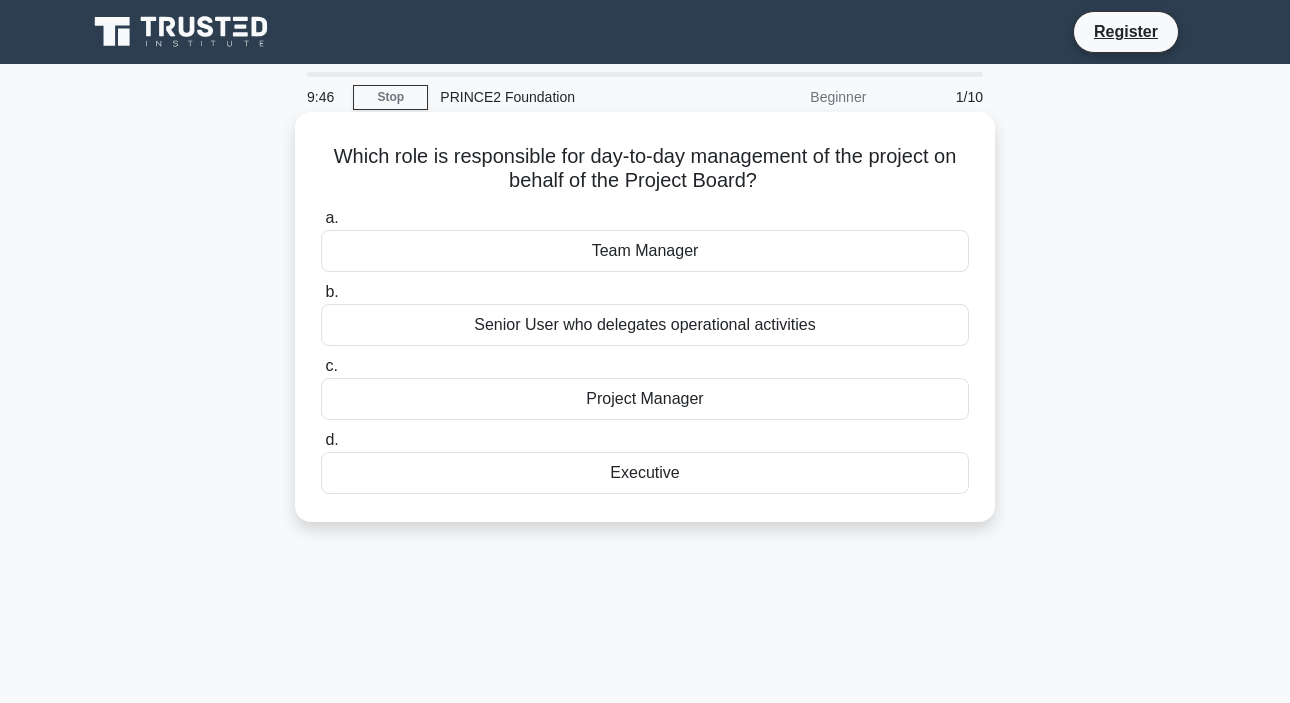 click on "Project Manager" at bounding box center [645, 399] 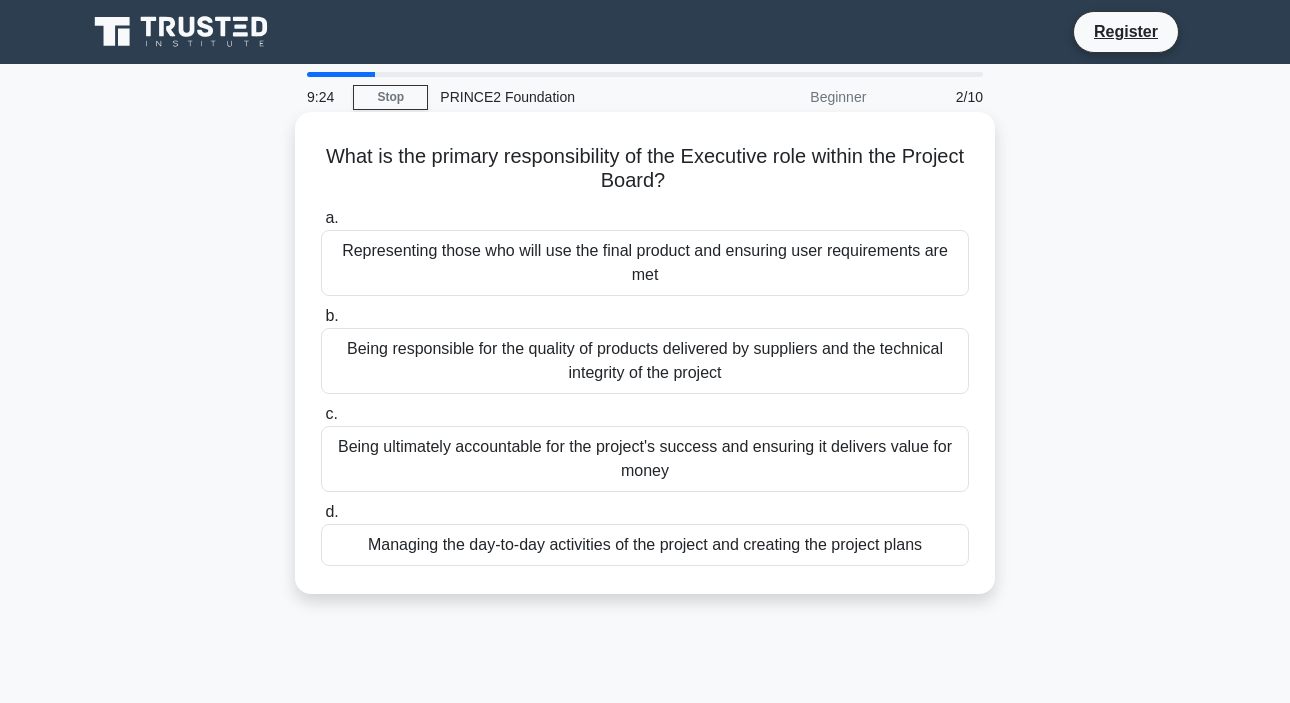 click on "Representing those who will use the final product and ensuring user requirements are met" at bounding box center (645, 263) 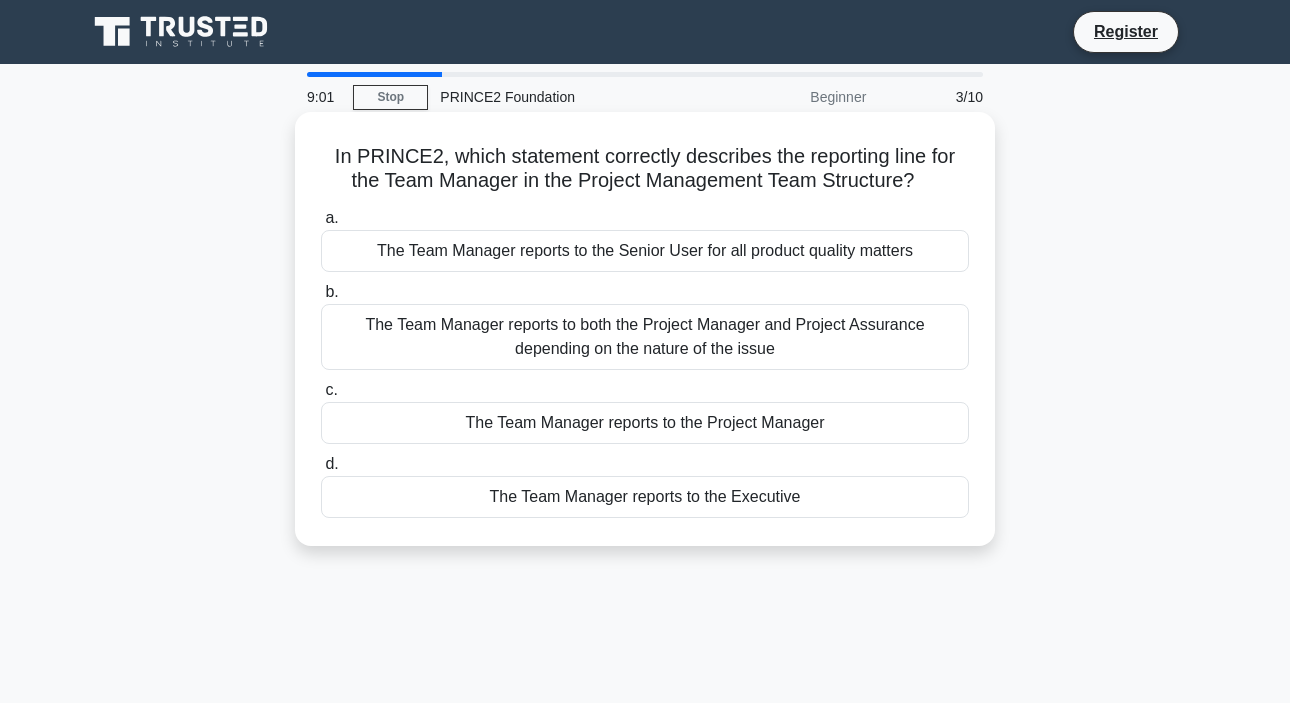 click on "The Team Manager reports to the Project Manager" at bounding box center (645, 423) 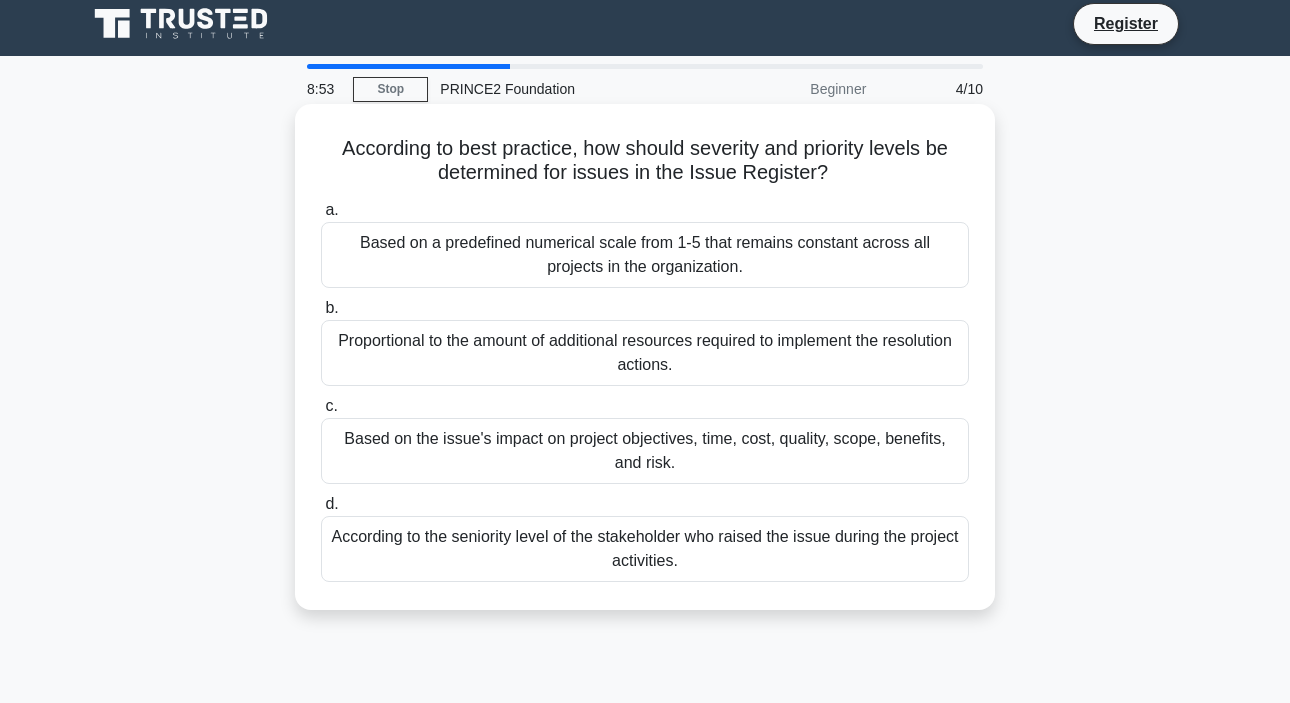 scroll, scrollTop: 4, scrollLeft: 0, axis: vertical 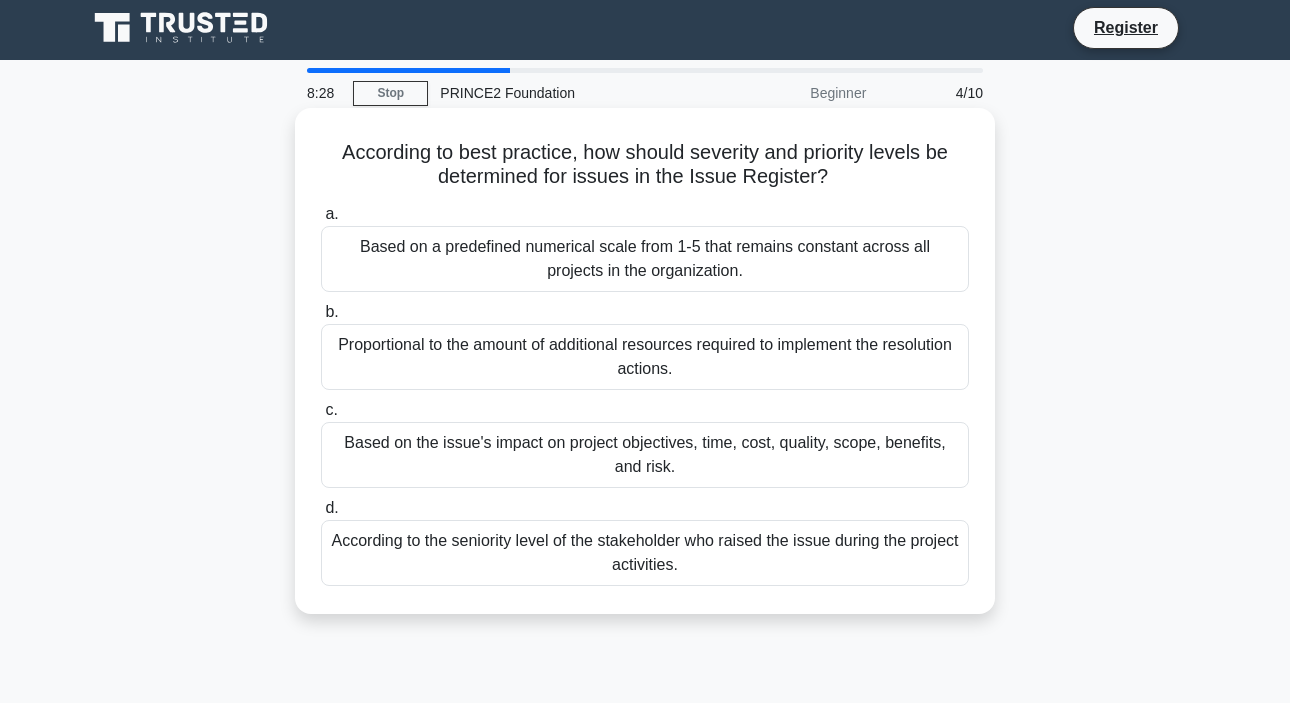 click on "Based on a predefined numerical scale from 1-5 that remains constant across all projects in the organization." at bounding box center [645, 259] 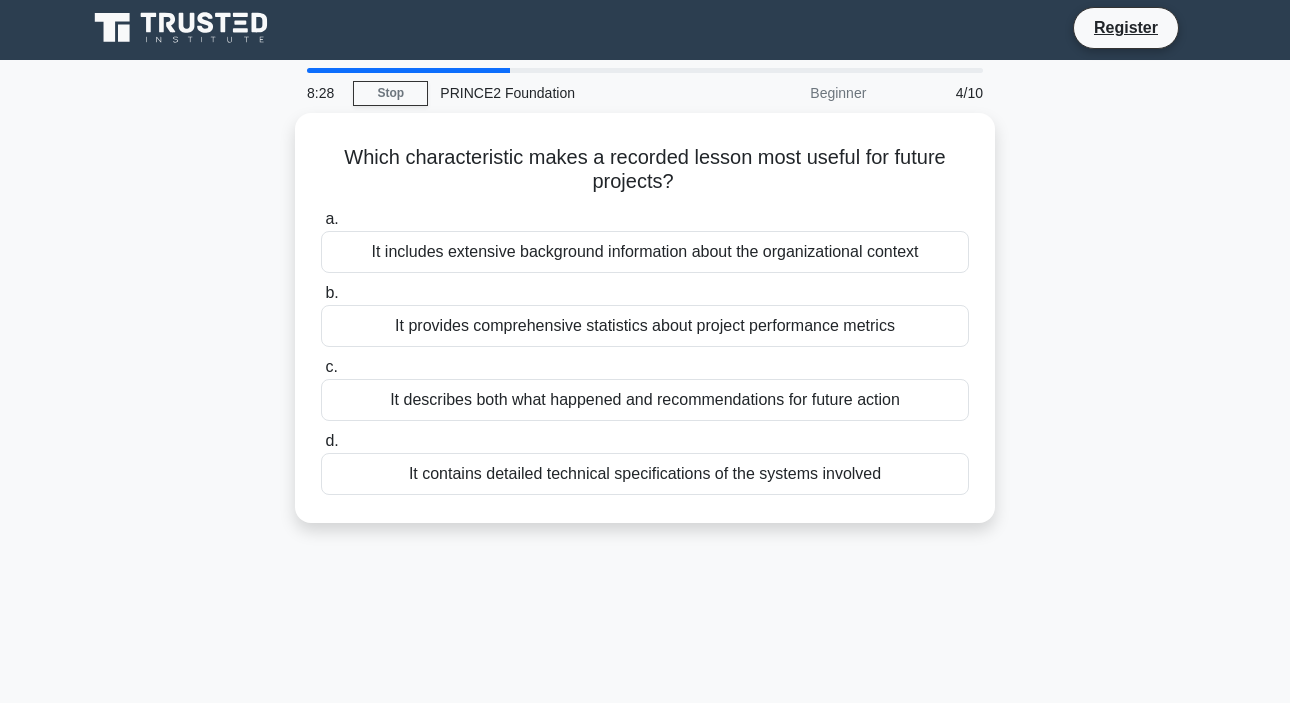 scroll, scrollTop: 0, scrollLeft: 0, axis: both 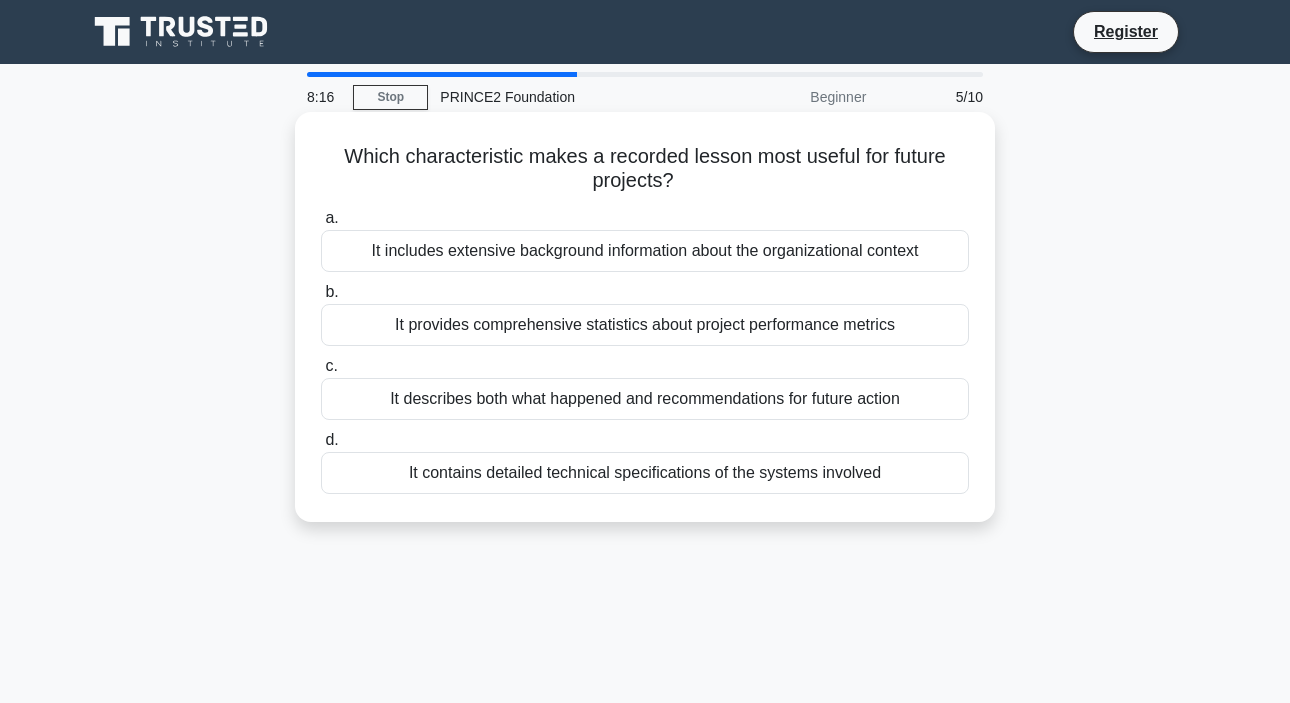 click on "It describes both what happened and recommendations for future action" at bounding box center [645, 399] 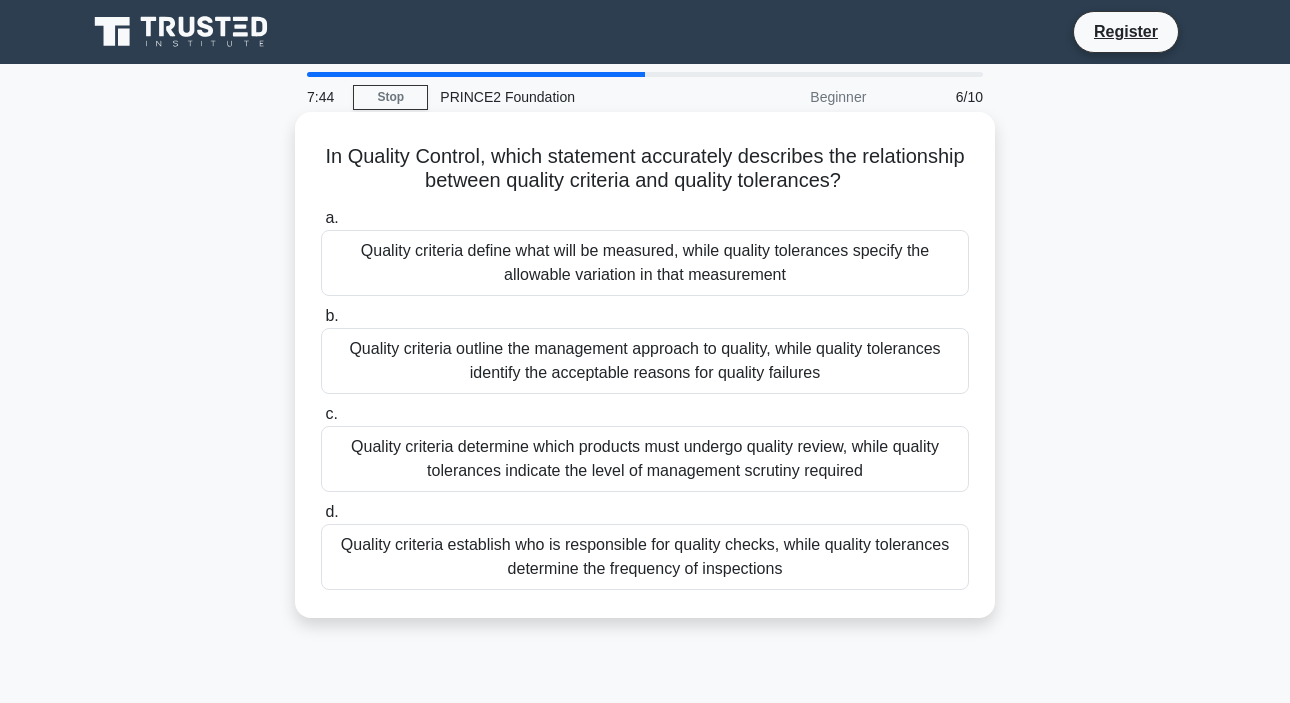 click on "Quality criteria outline the management approach to quality, while quality tolerances identify the acceptable reasons for quality failures" at bounding box center [645, 361] 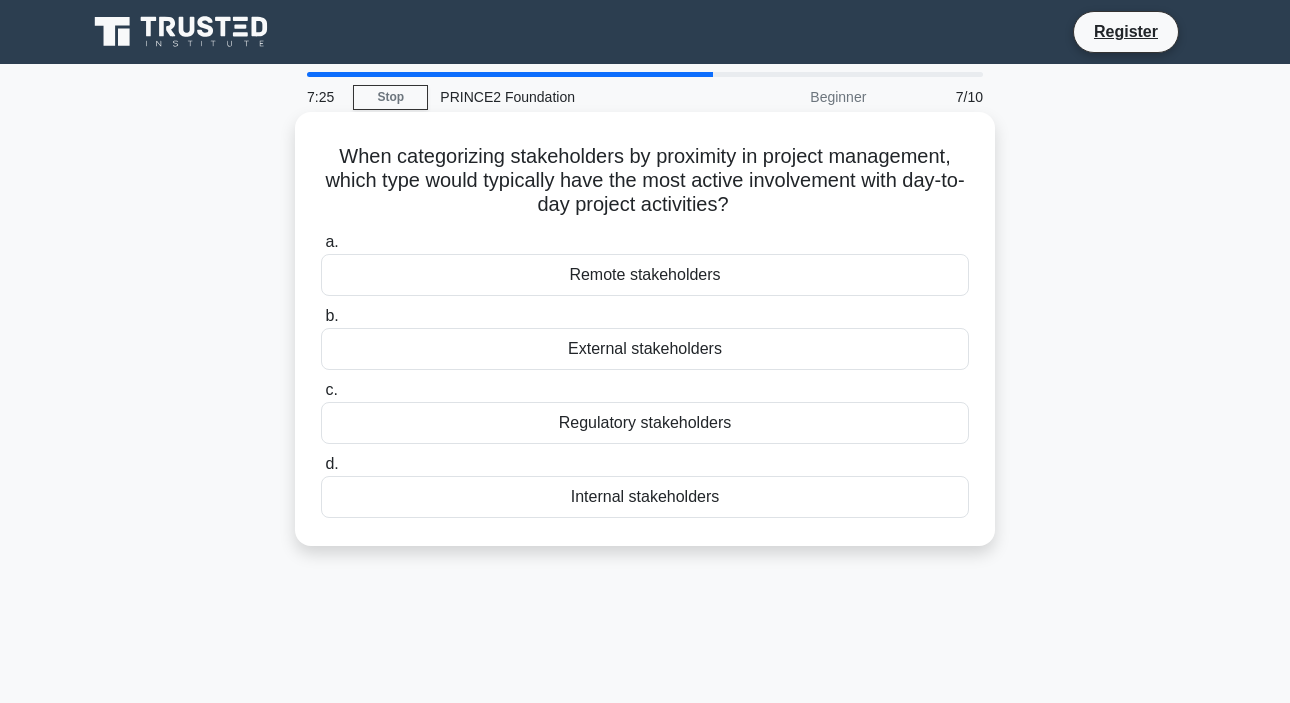 click on "Internal stakeholders" at bounding box center [645, 497] 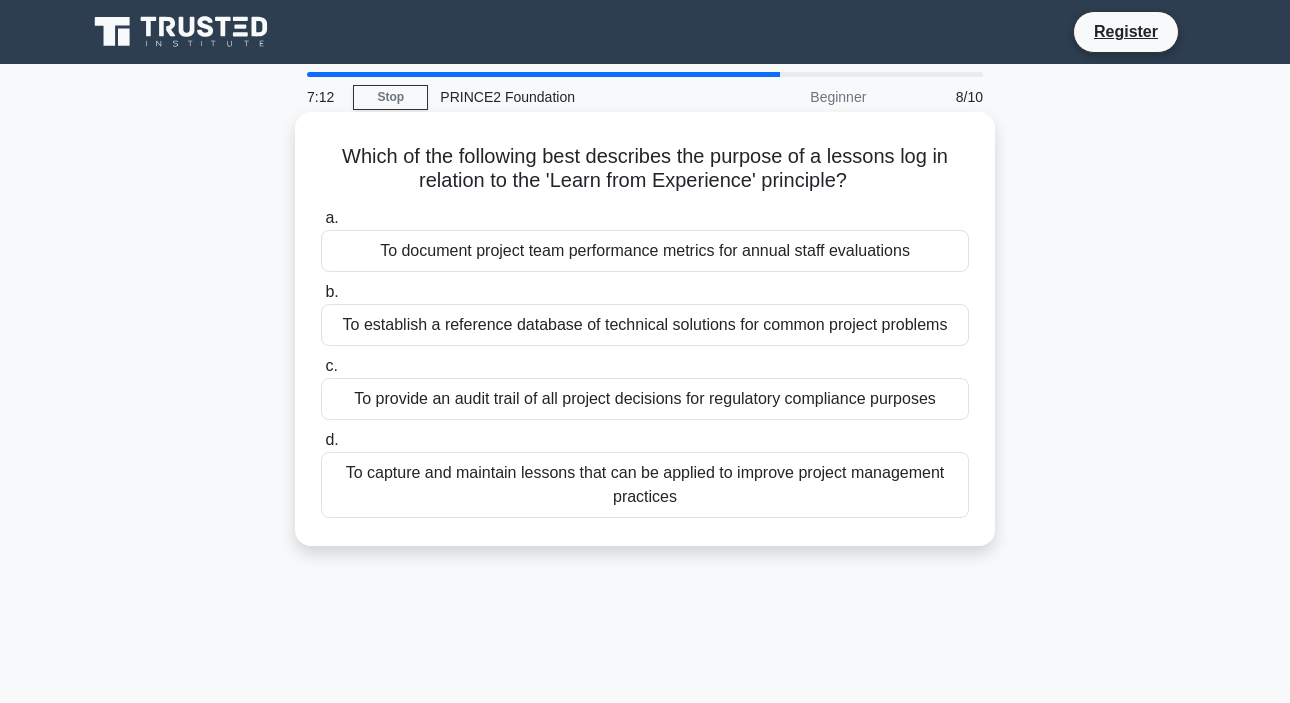 click on "To capture and maintain lessons that can be applied to improve project management practices" at bounding box center [645, 485] 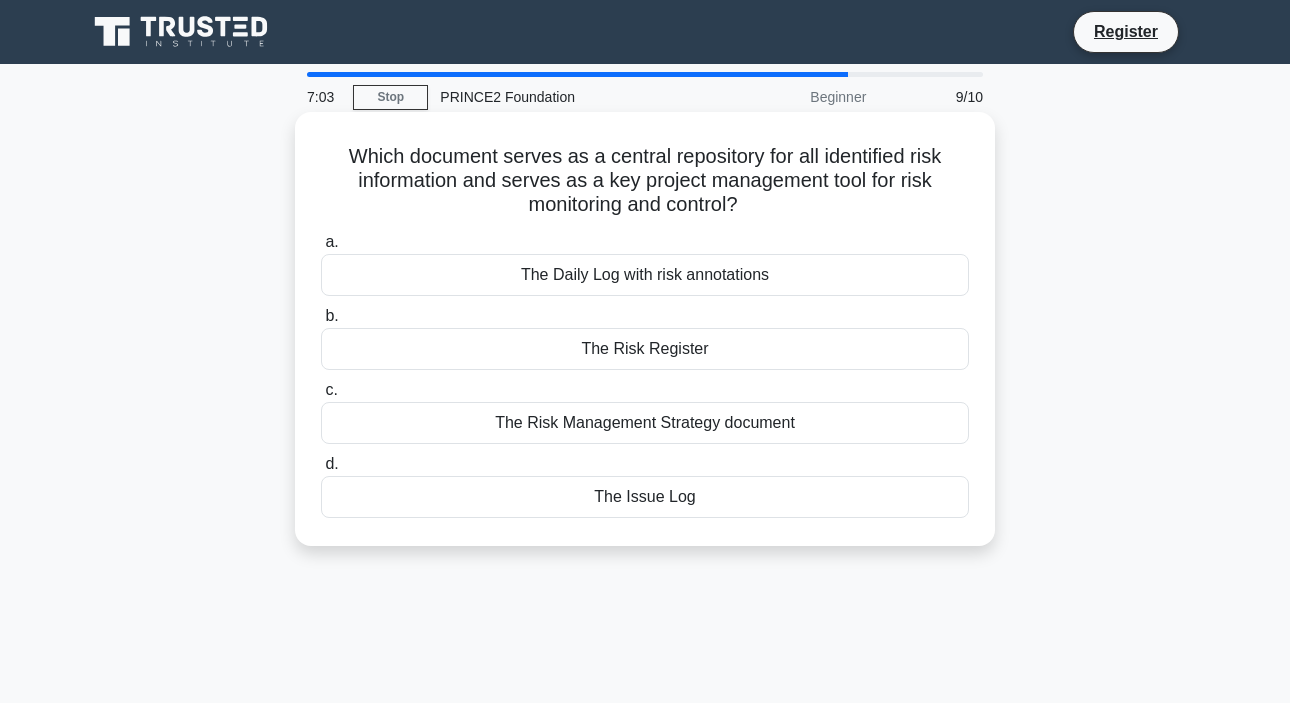 click on "The Risk Register" at bounding box center [645, 349] 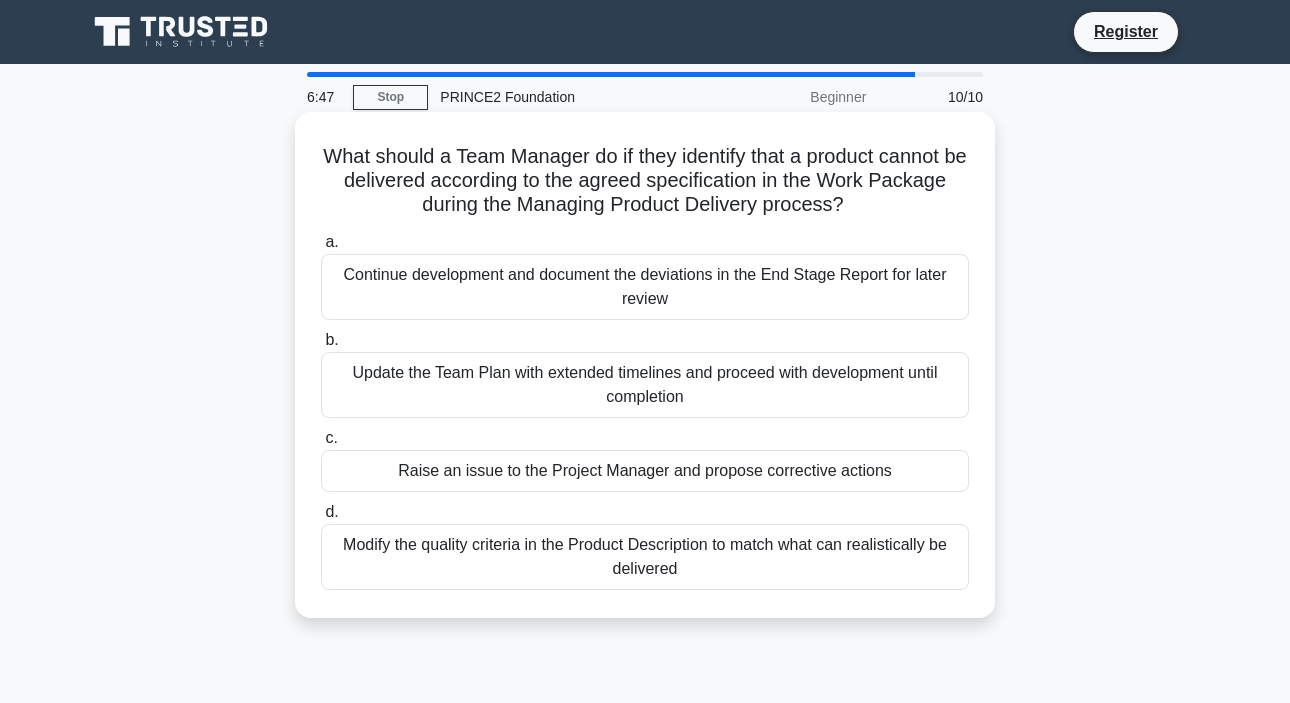 click on "Raise an issue to the Project Manager and propose corrective actions" at bounding box center (645, 471) 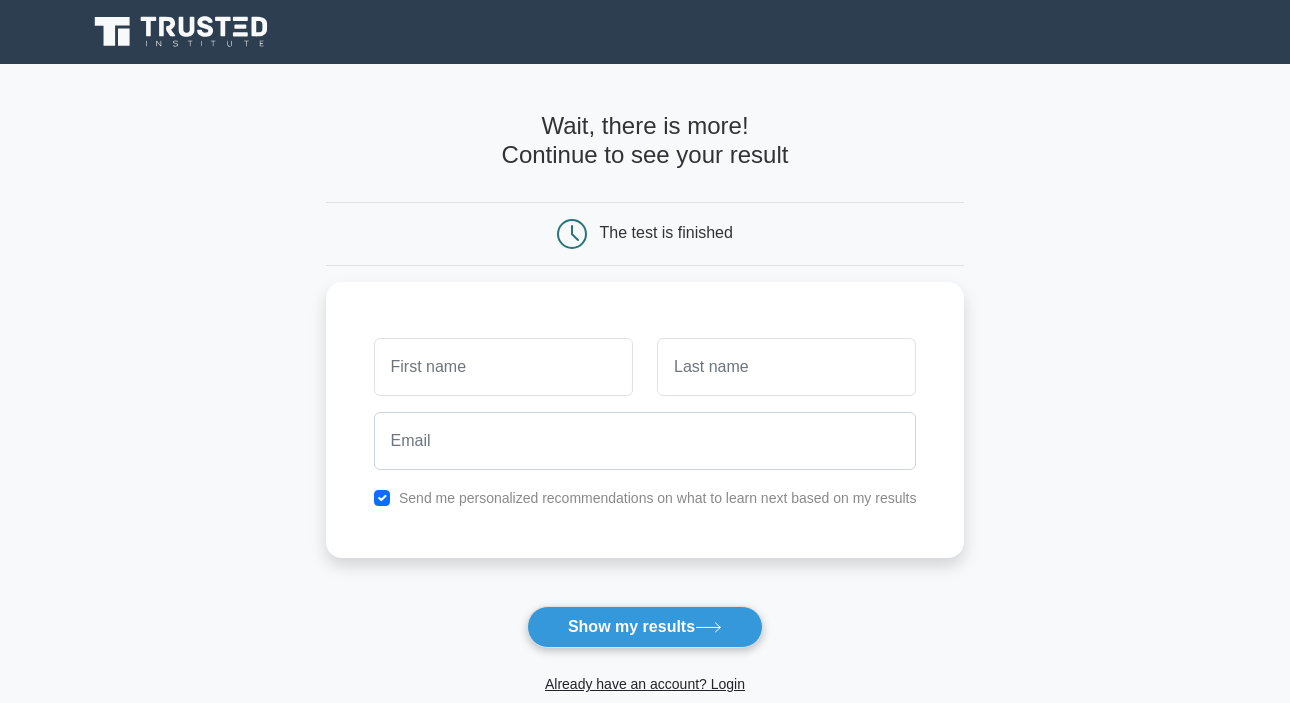 scroll, scrollTop: 0, scrollLeft: 0, axis: both 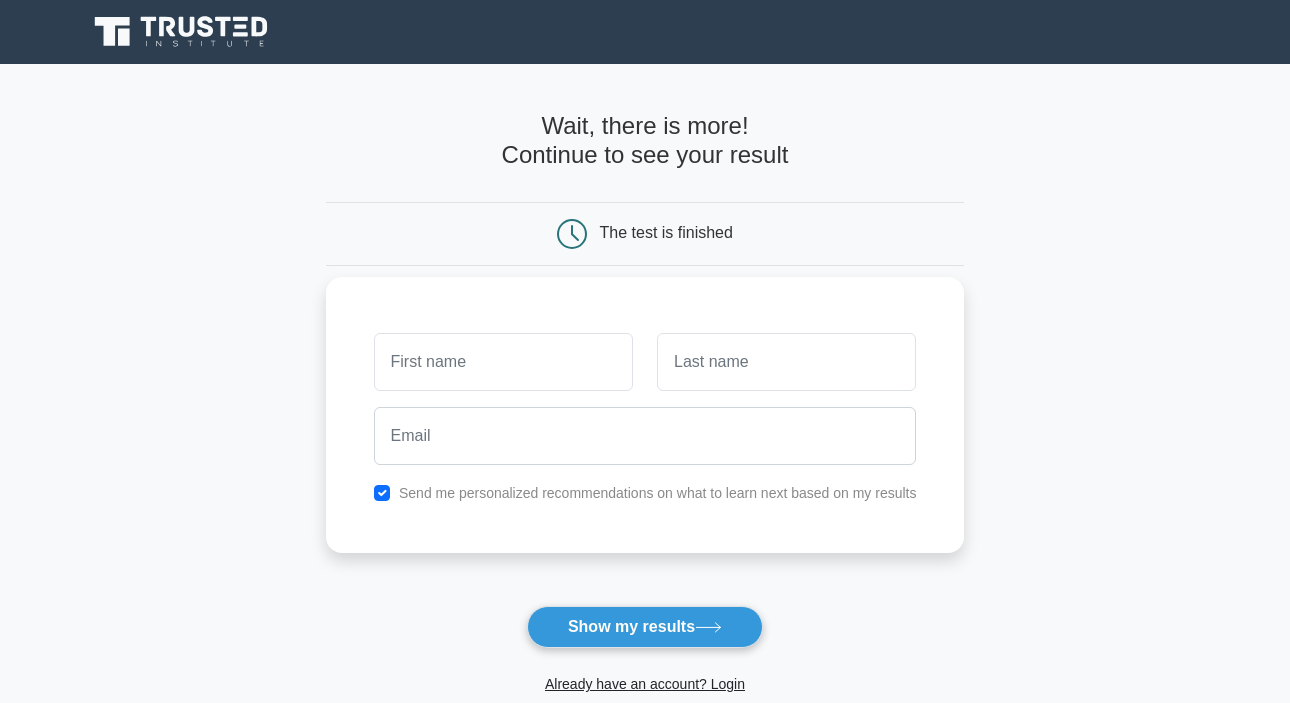click at bounding box center (503, 362) 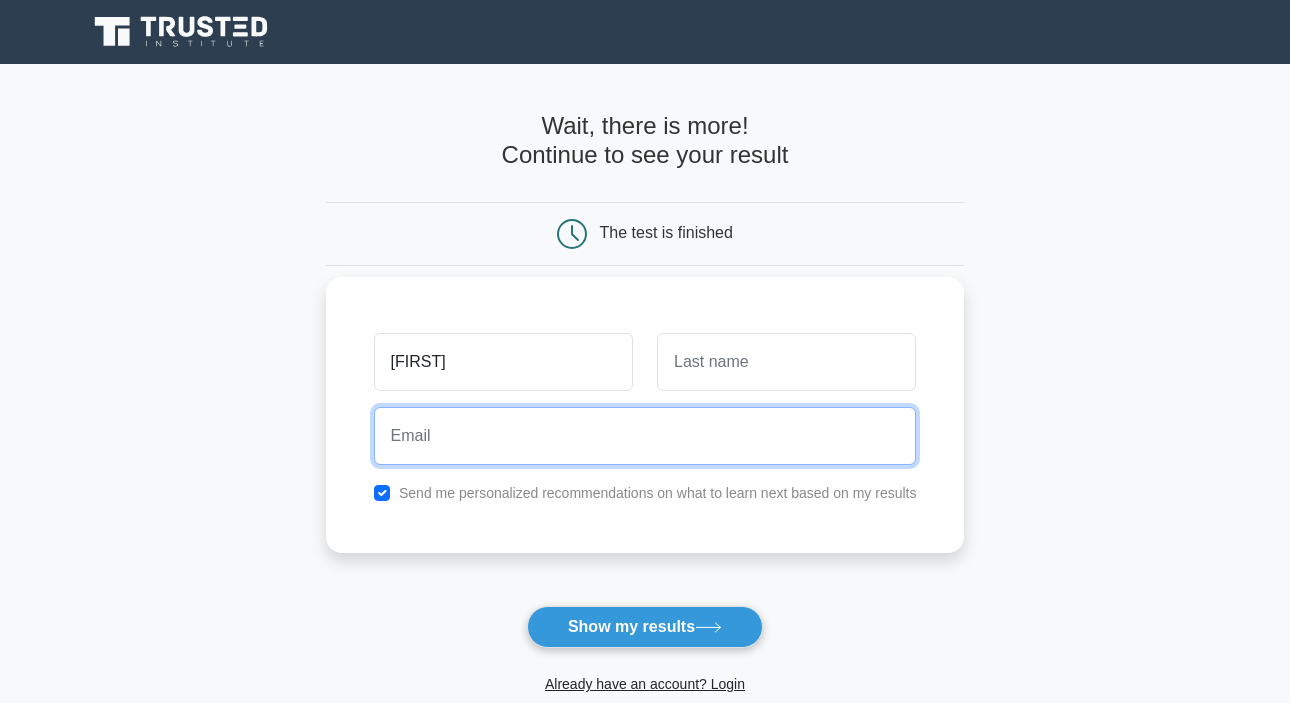 click at bounding box center [645, 436] 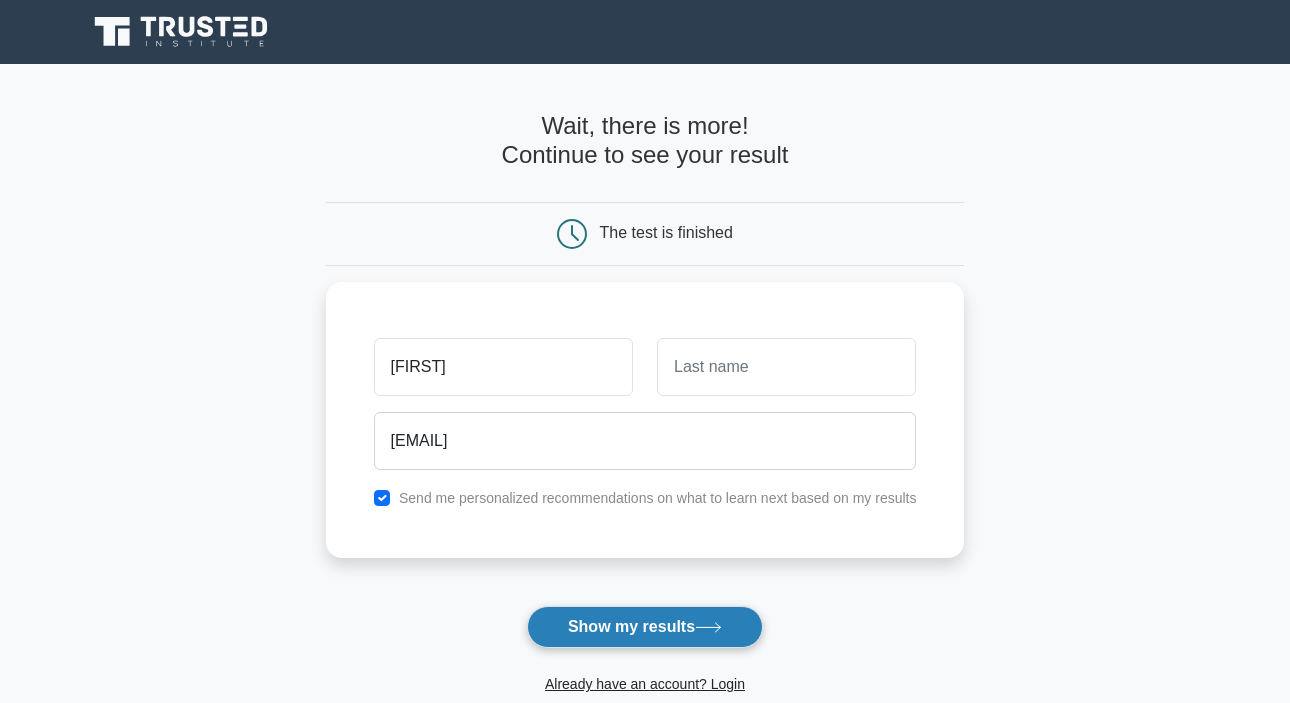 click on "Show my results" at bounding box center (645, 627) 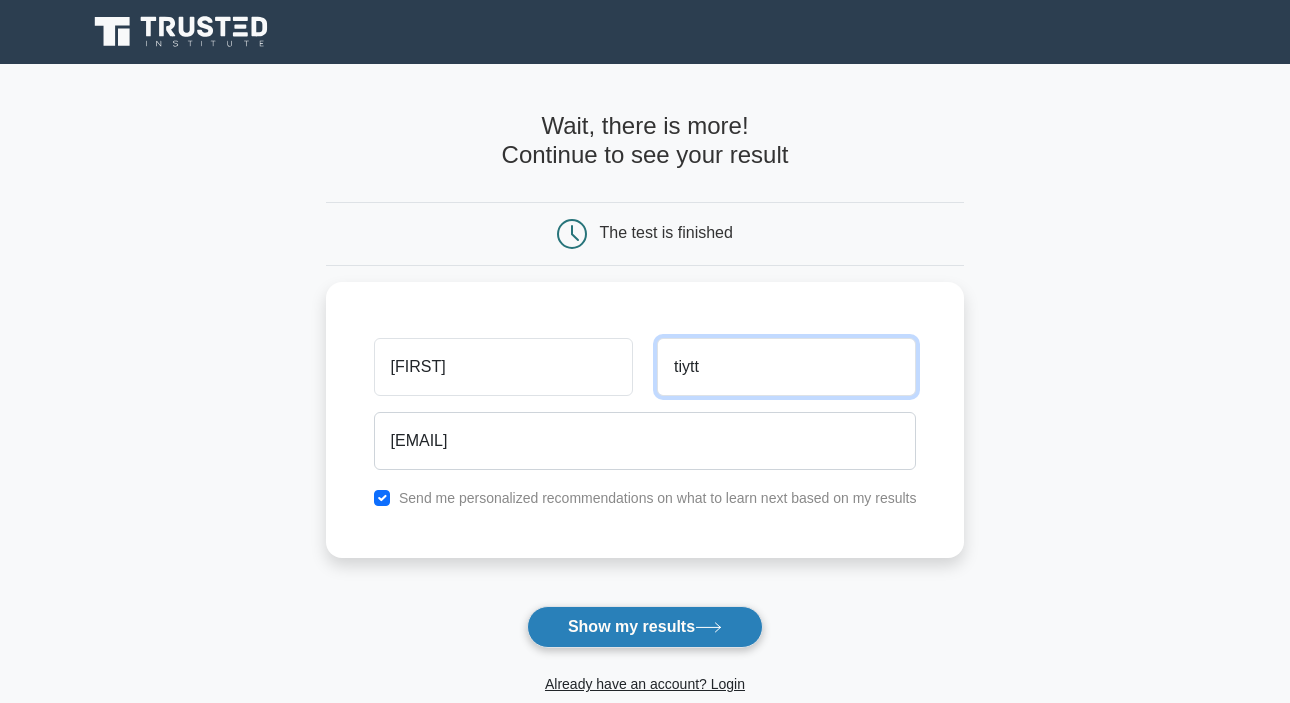 type on "tiytt" 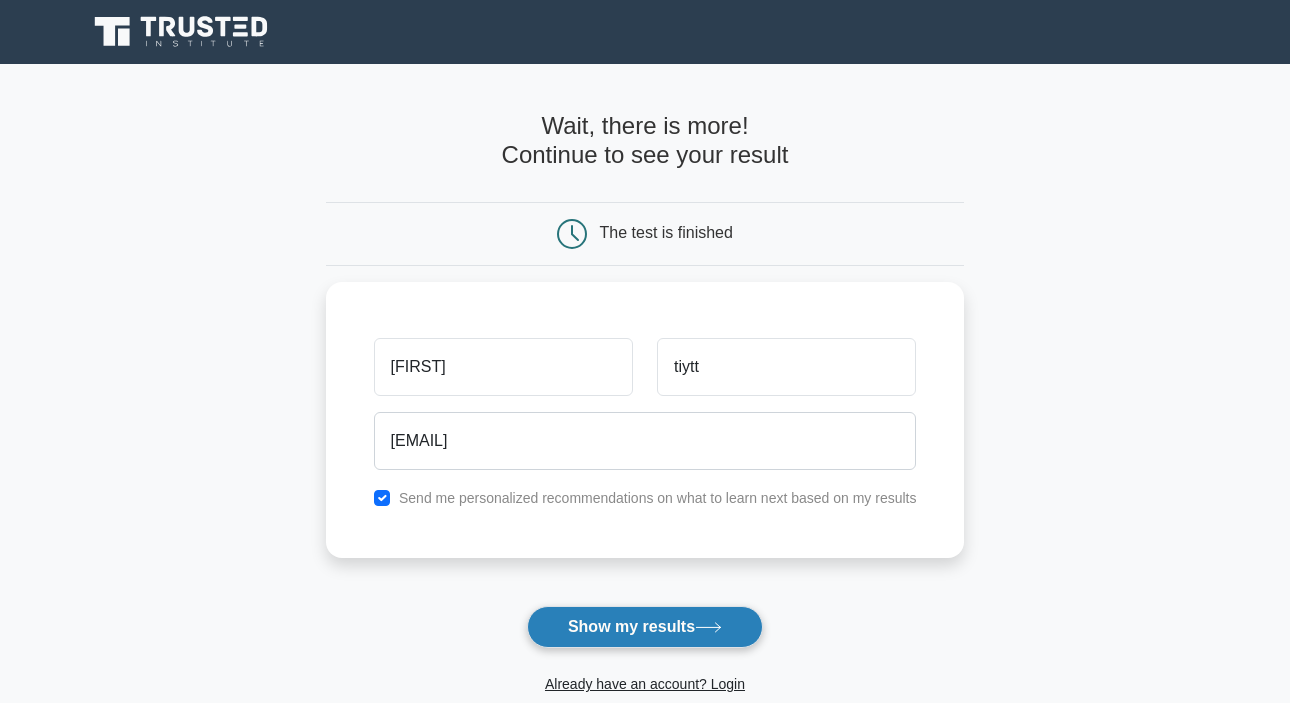click on "Show my results" at bounding box center [645, 627] 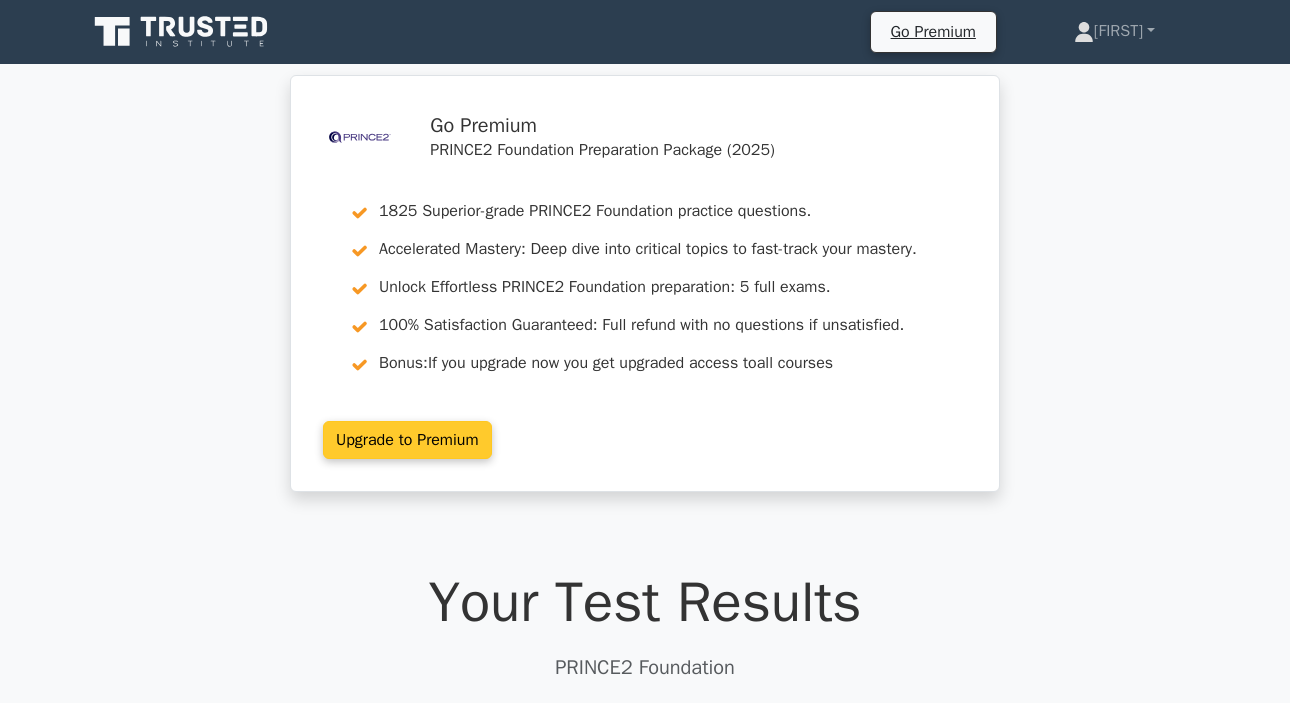 scroll, scrollTop: 0, scrollLeft: 0, axis: both 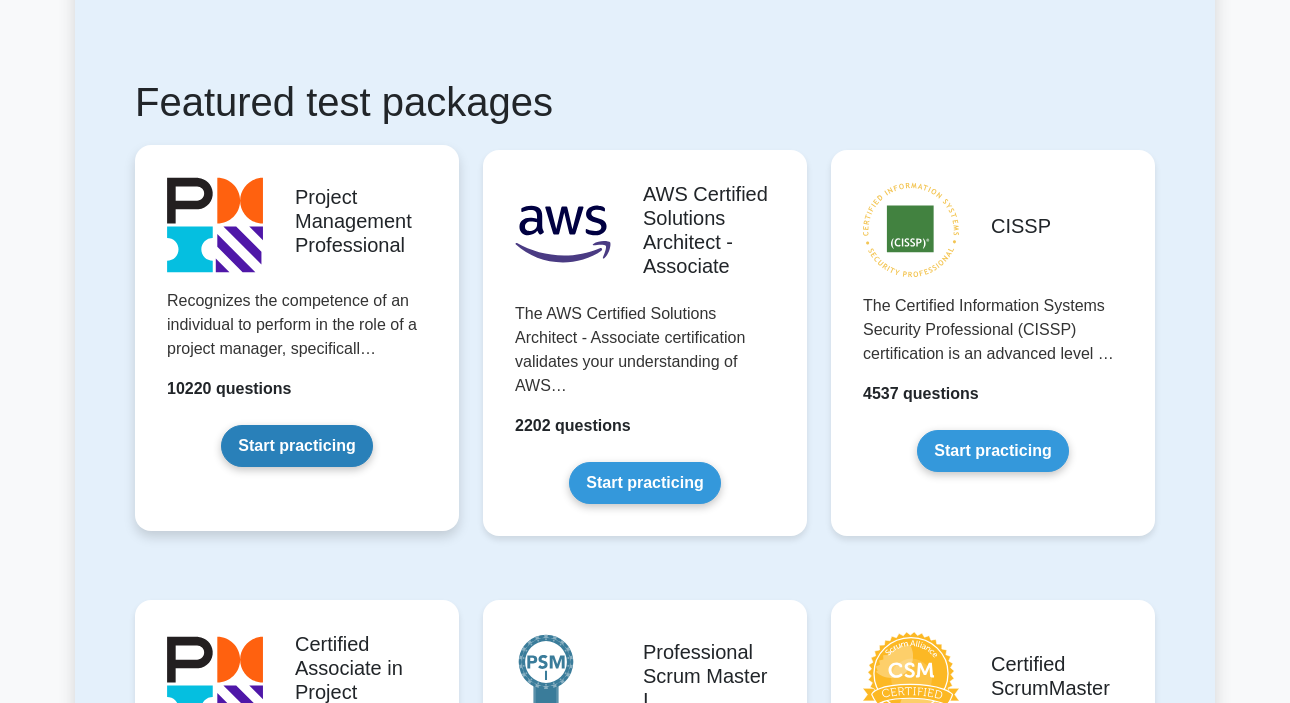 click on "Start practicing" at bounding box center (296, 446) 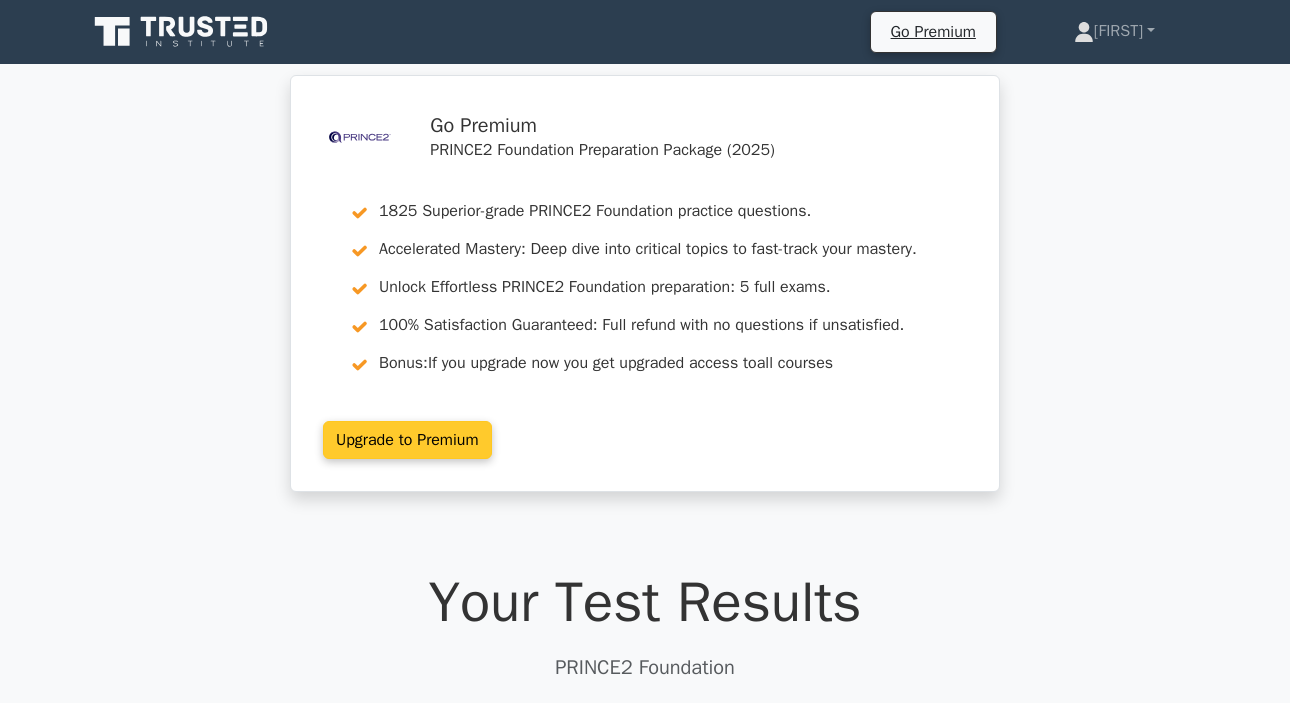scroll, scrollTop: 0, scrollLeft: 0, axis: both 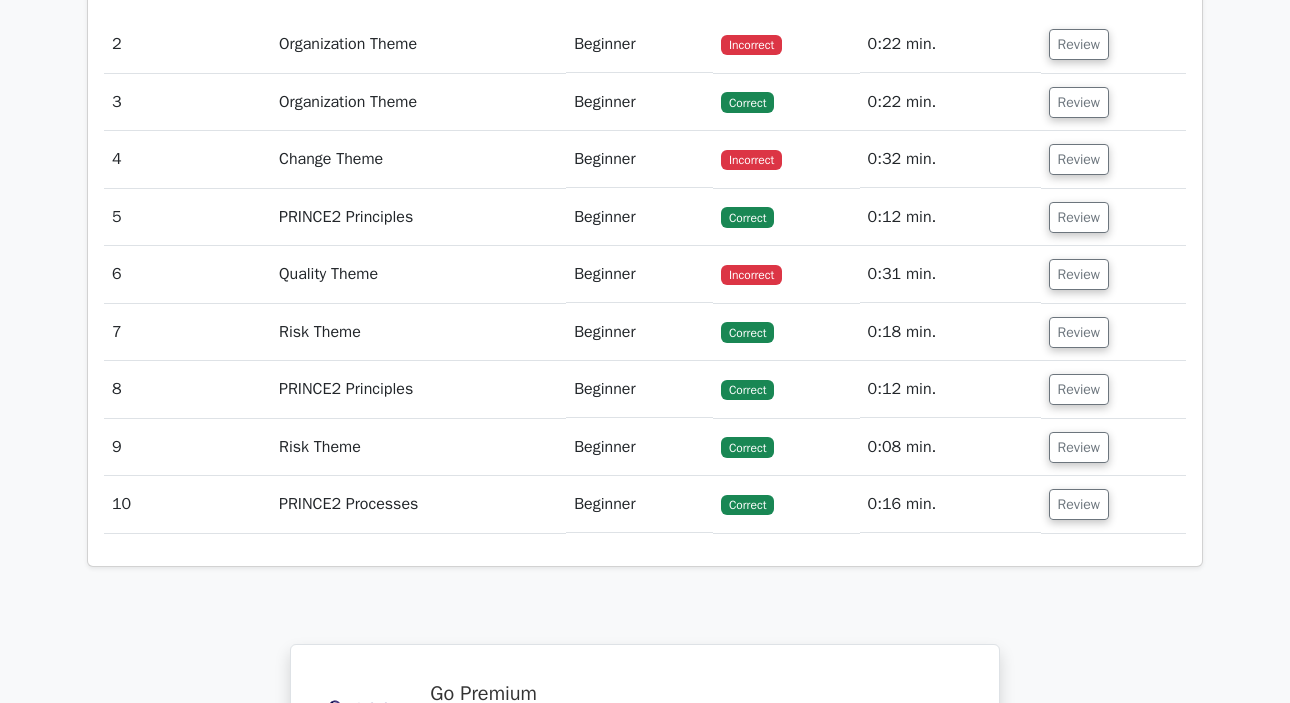 click on "Beginner" at bounding box center [639, 274] 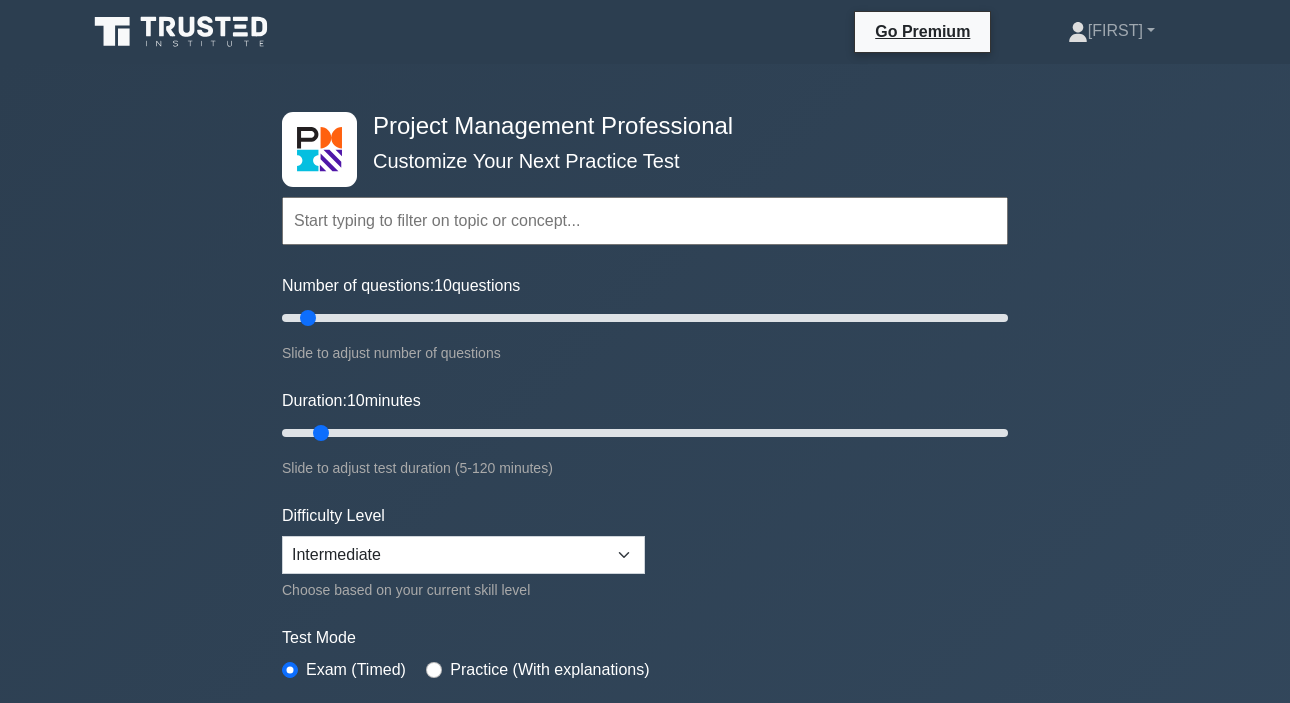 scroll, scrollTop: 0, scrollLeft: 0, axis: both 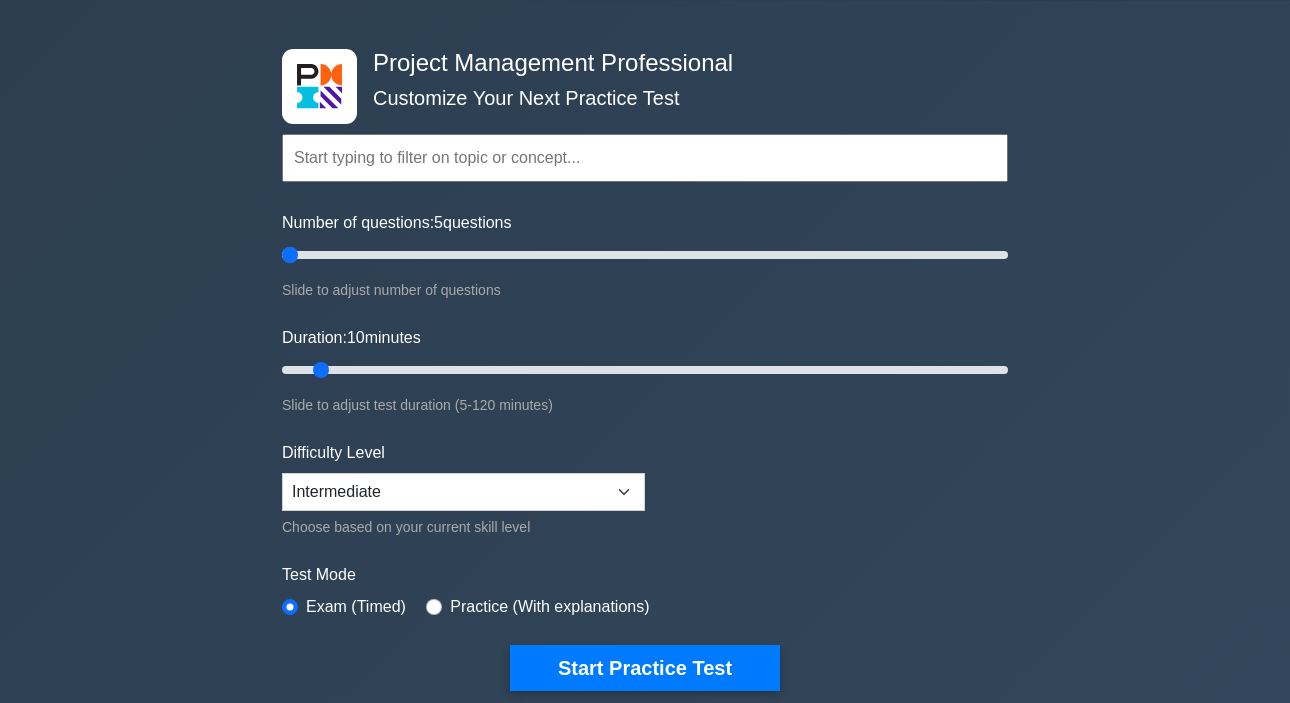 drag, startPoint x: 308, startPoint y: 256, endPoint x: 293, endPoint y: 256, distance: 15 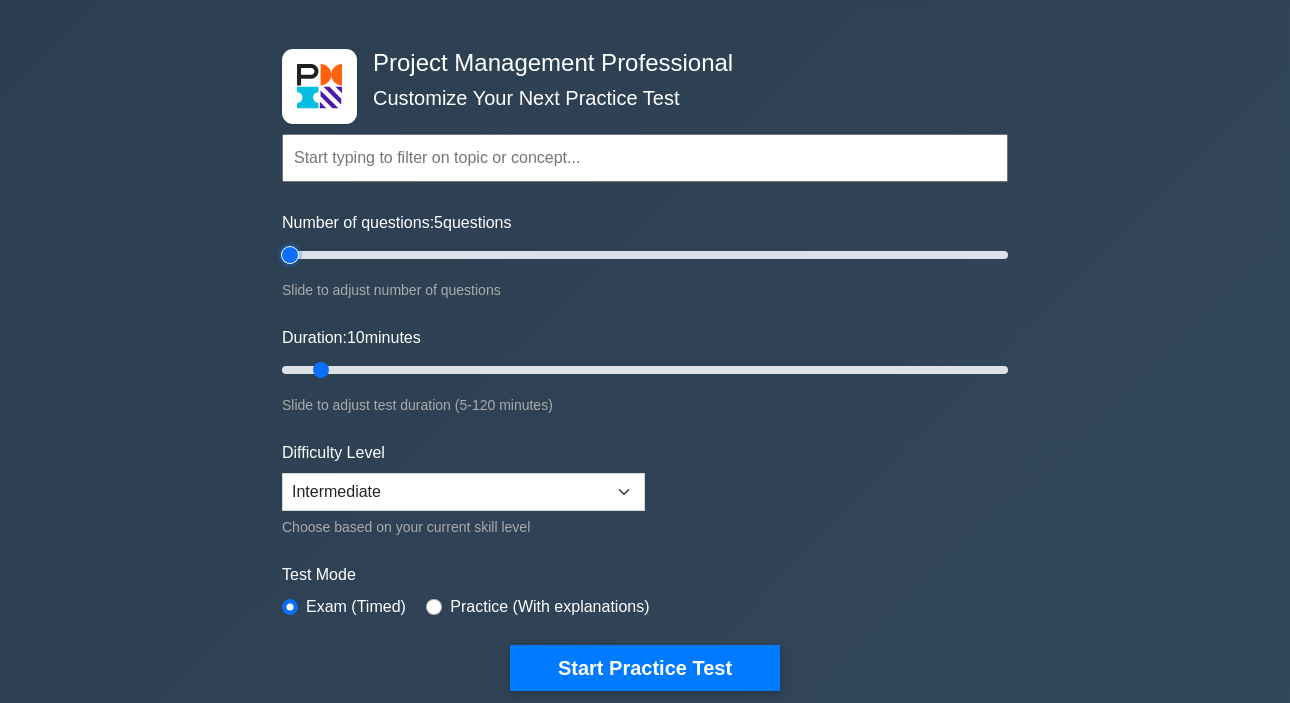 type on "5" 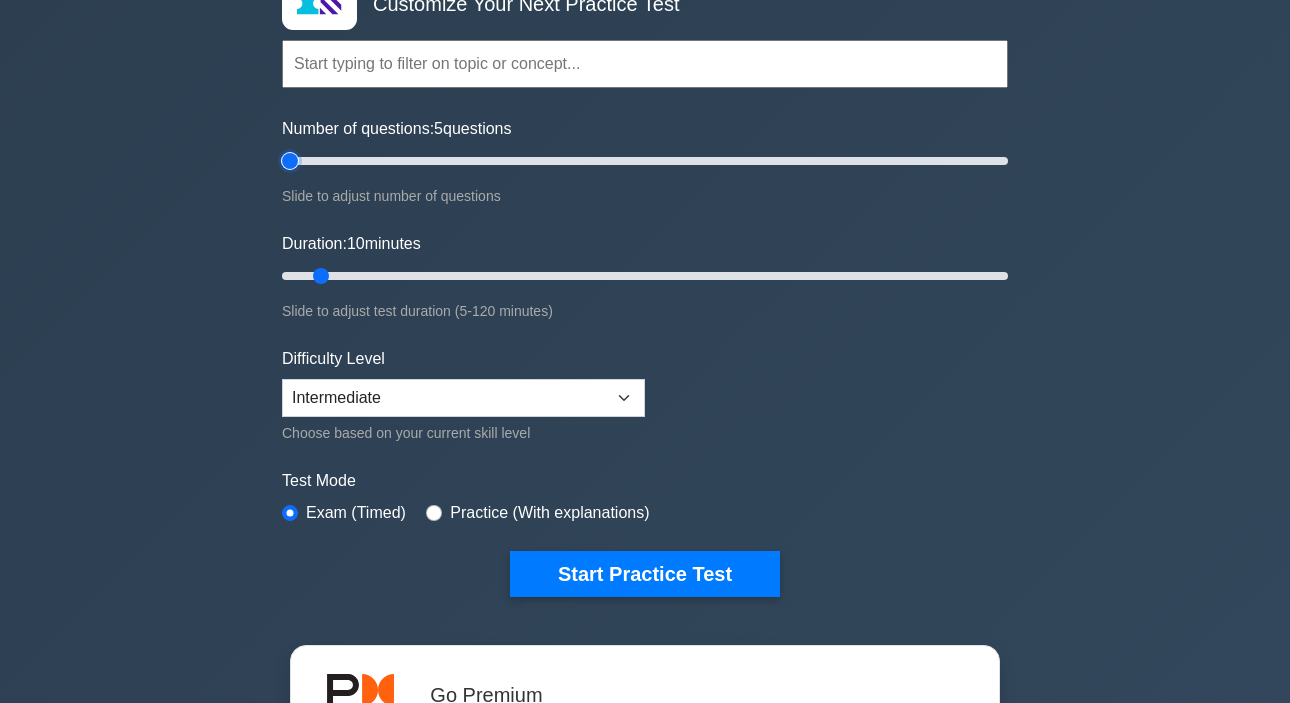 scroll, scrollTop: 328, scrollLeft: 0, axis: vertical 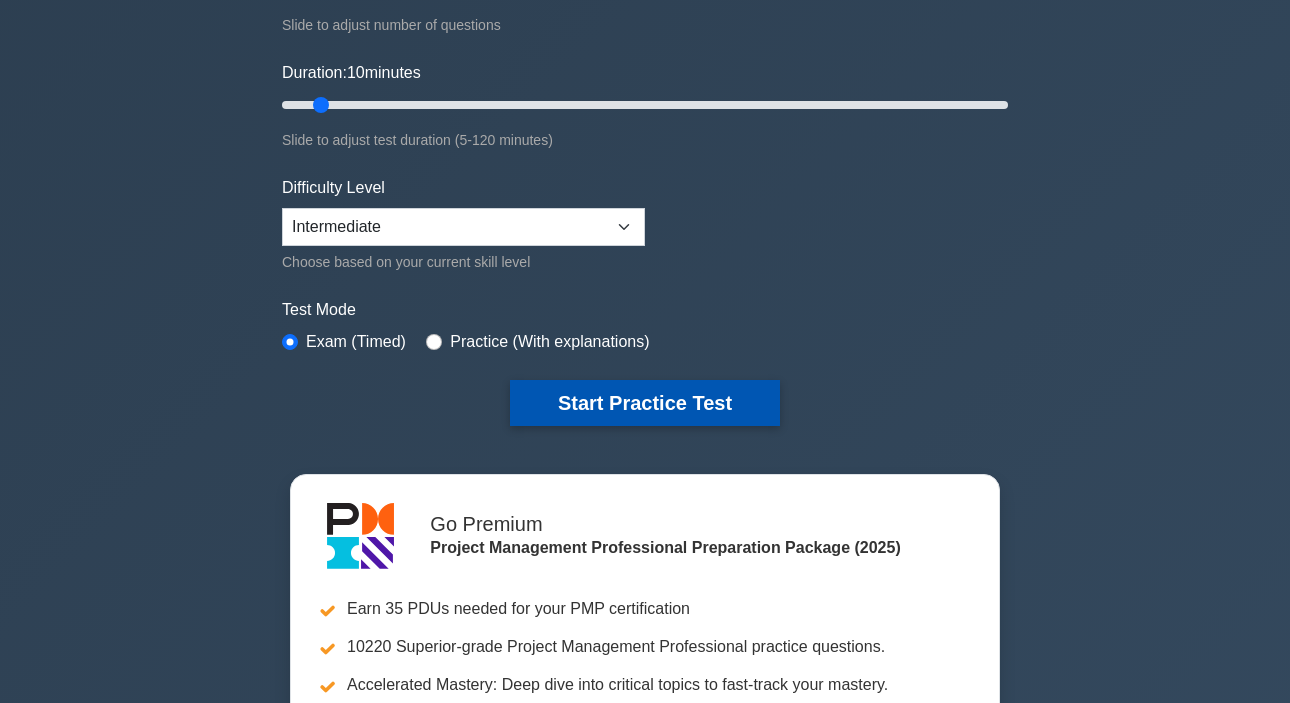 click on "Start Practice Test" at bounding box center [645, 403] 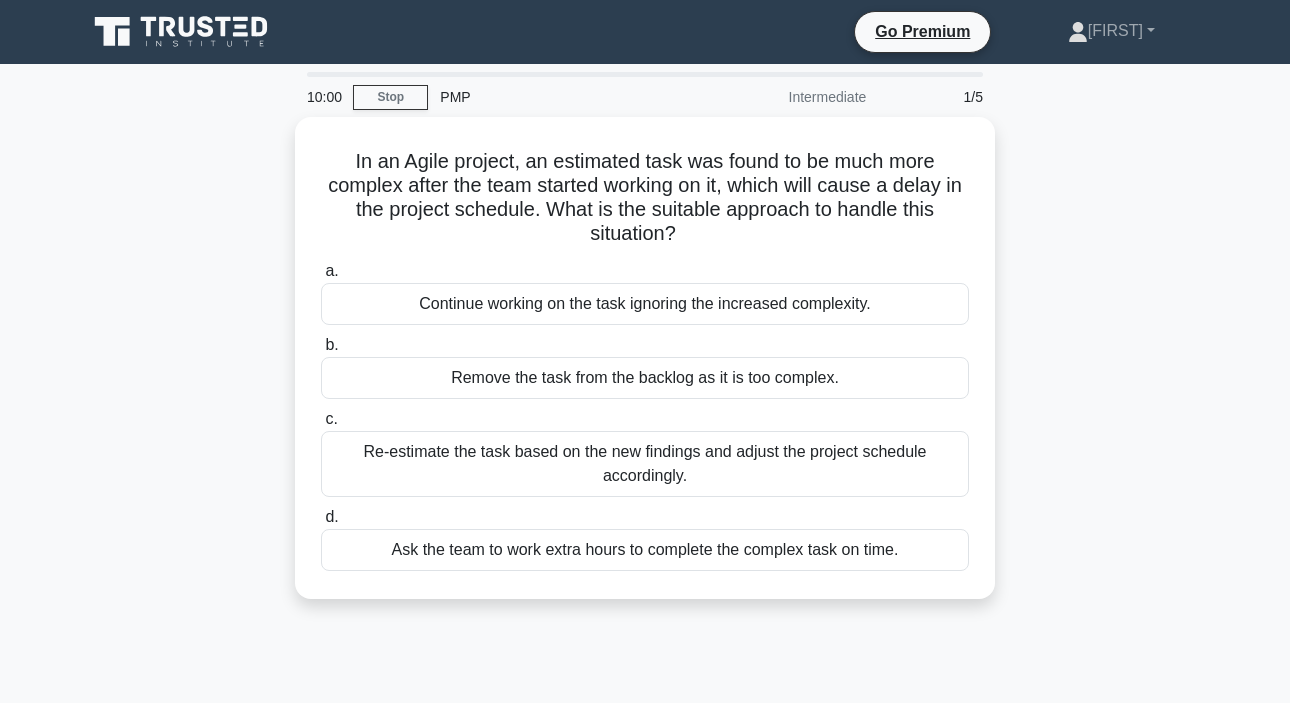 scroll, scrollTop: 0, scrollLeft: 0, axis: both 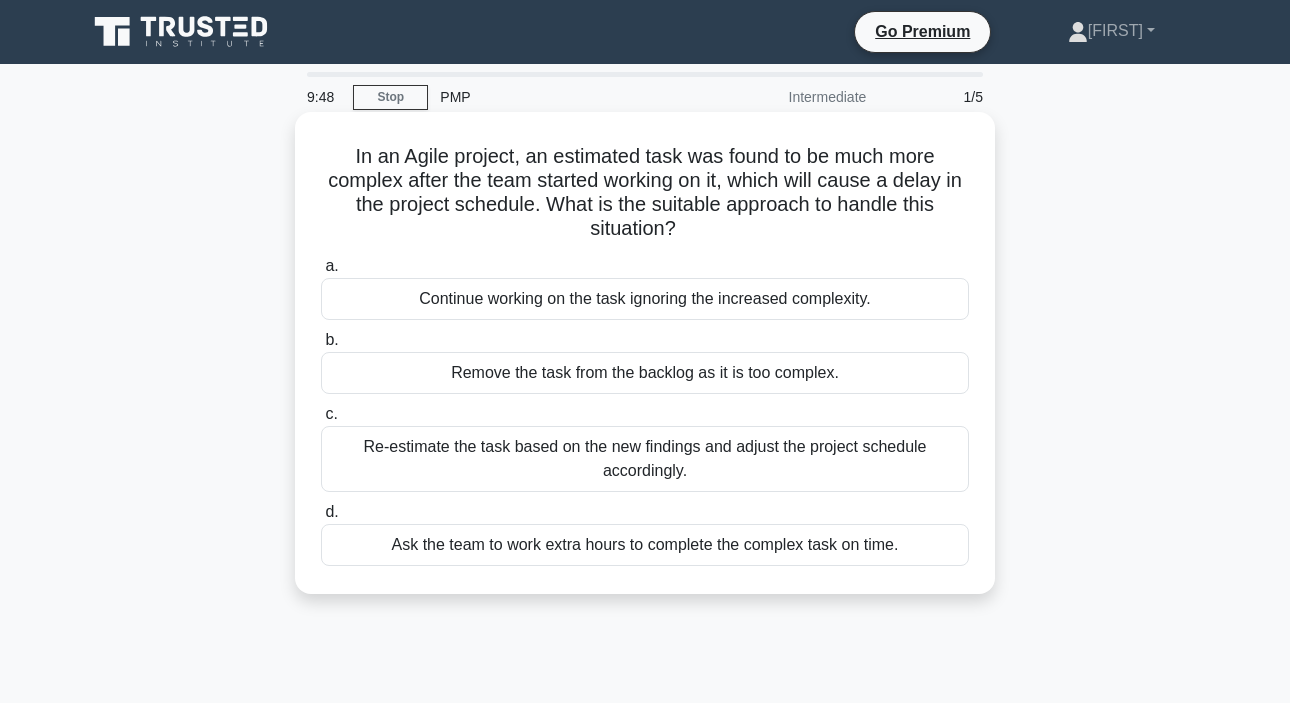 click on "Re-estimate the task based on the new findings and adjust the project schedule accordingly." at bounding box center (645, 459) 